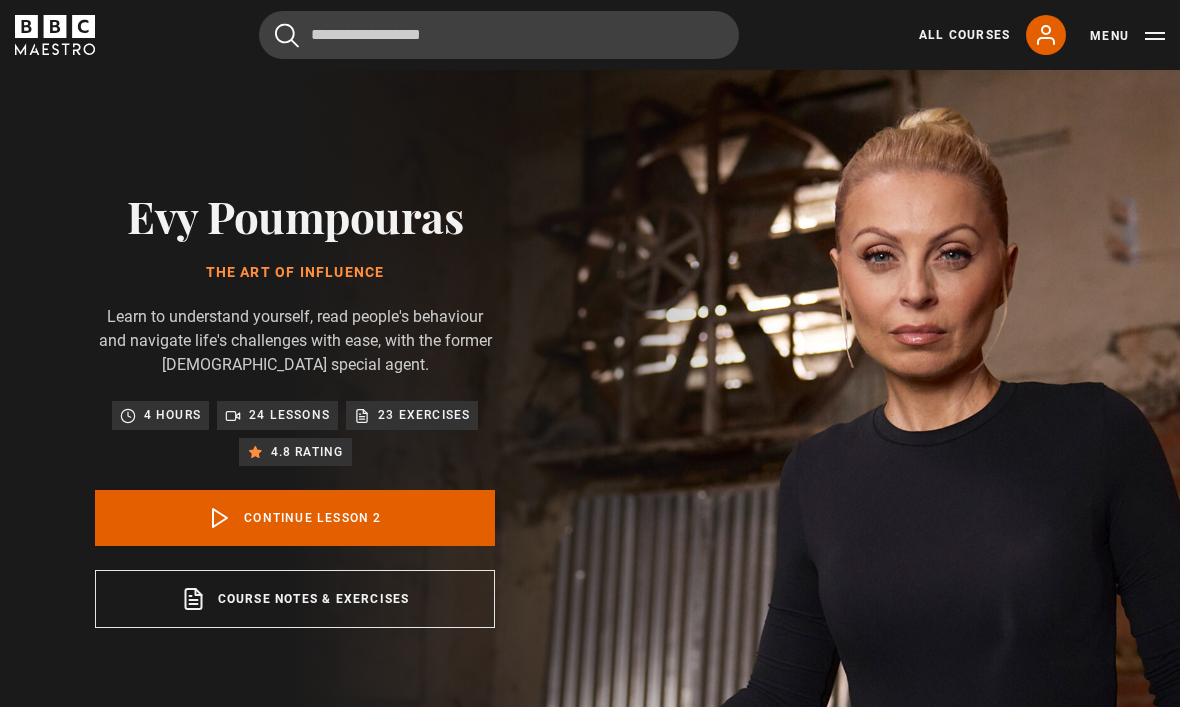 scroll, scrollTop: 905, scrollLeft: 0, axis: vertical 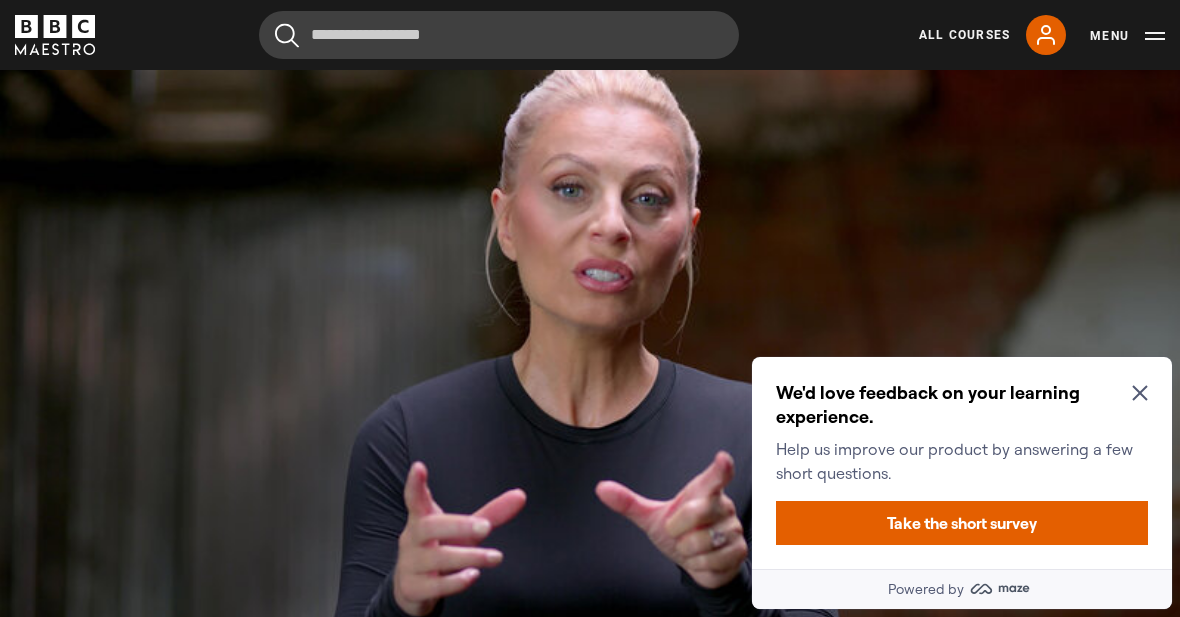 click 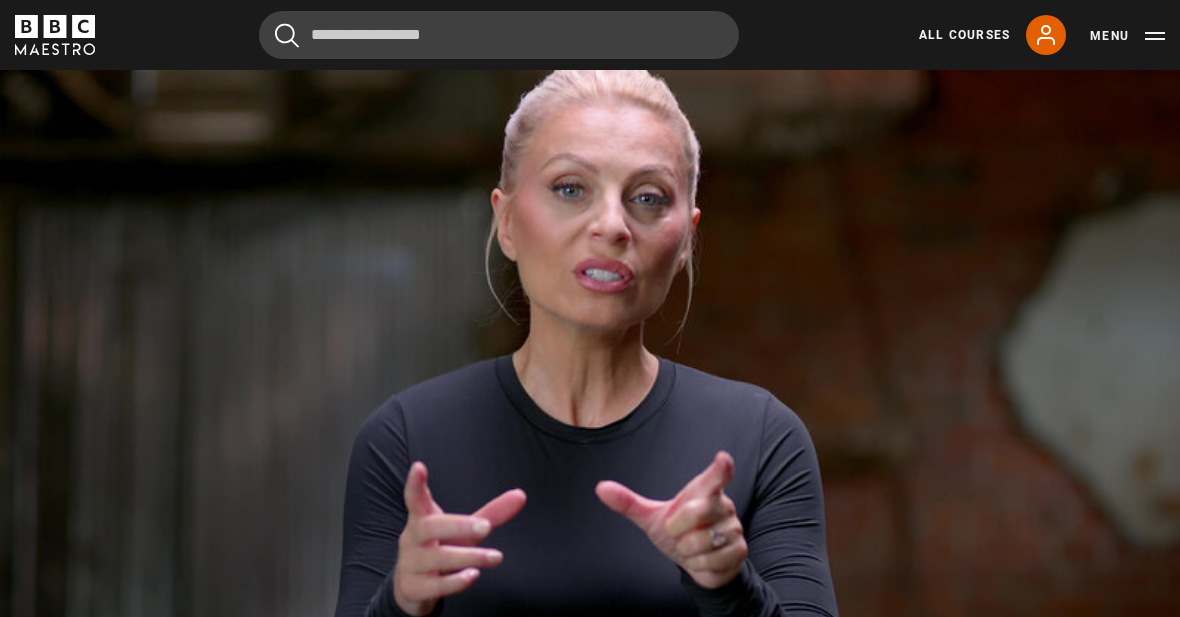 click on "Video Player is loading. Play Lesson Part one: understanding you 10s Skip Back 10 seconds Pause 10s Skip Forward 10 seconds Loaded :  24.53% Pause Mute Current Time  0:13 - Duration  2:31
Evy Poumpouras
Lesson 2
Part one: understanding you
1x Playback Rate 2x 1.5x 1x , selected 0.5x Captions captions off , selected English  Captions This is a modal window.
Lesson Completed
Up next
Self-awareness
Cancel
Do you want to save this lesson?
Save lesson" at bounding box center [590, 340] 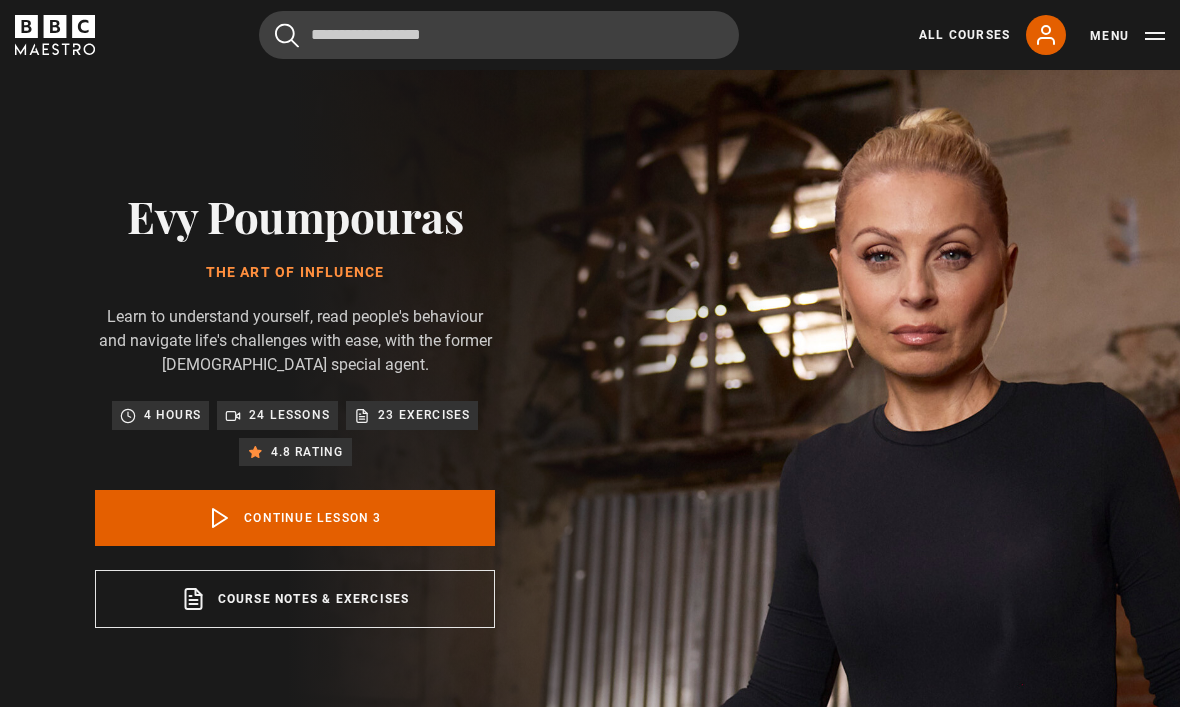 scroll, scrollTop: 784, scrollLeft: 0, axis: vertical 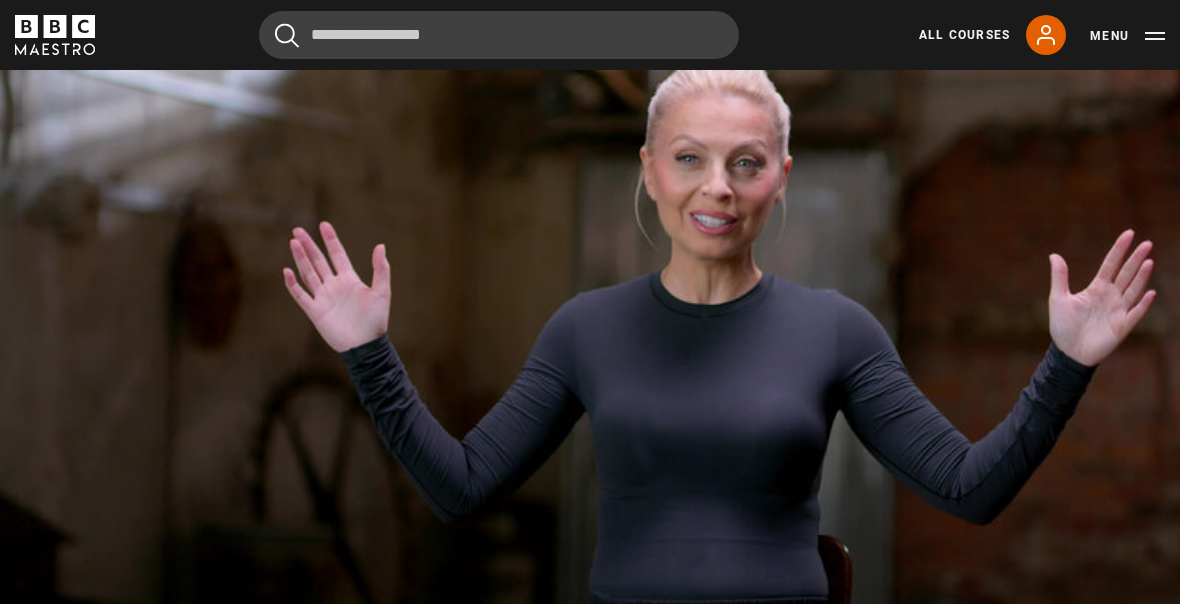 click on "Video Player is loading. Play Lesson Self-awareness 10s Skip Back 10 seconds Pause 10s Skip Forward 10 seconds Loaded :  74.64% Pause Mute Current Time  10:55 - Duration  14:45
Evy Poumpouras
Lesson 3
Self-awareness
1x Playback Rate 2x 1.5x 1x , selected 0.5x Captions captions off , selected English  Captions This is a modal window.
Lesson Completed
Up next
Self-regulation
Cancel
Do you want to save this lesson?
Save lesson" at bounding box center (590, 340) 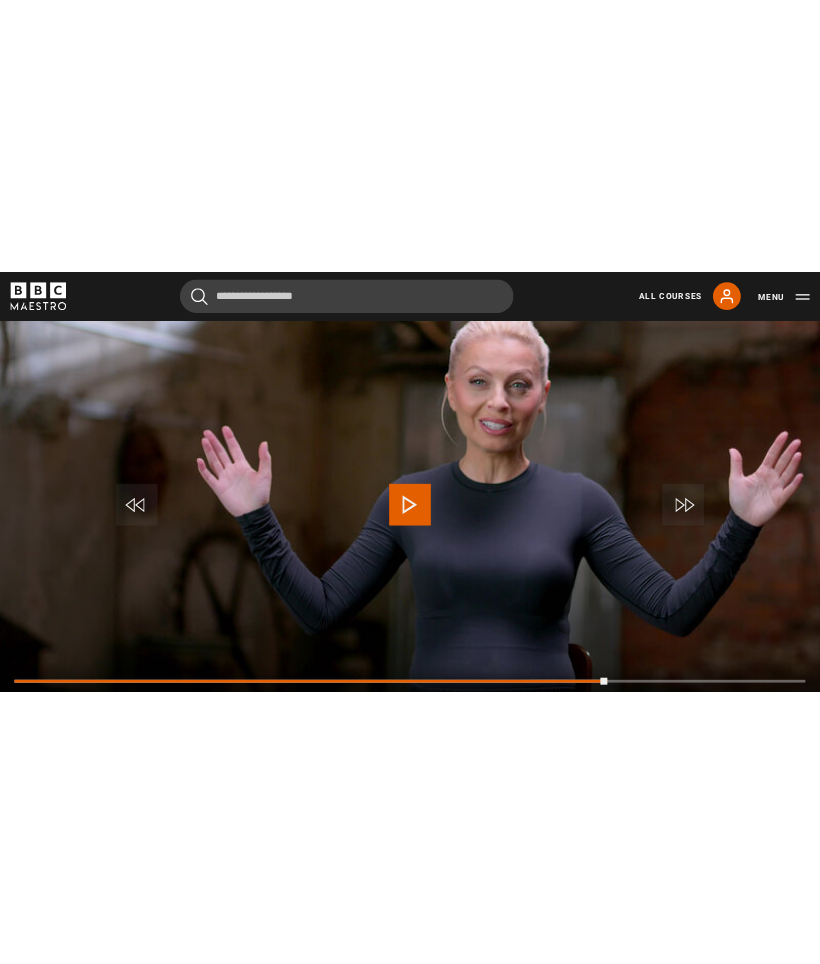 scroll, scrollTop: 693, scrollLeft: 0, axis: vertical 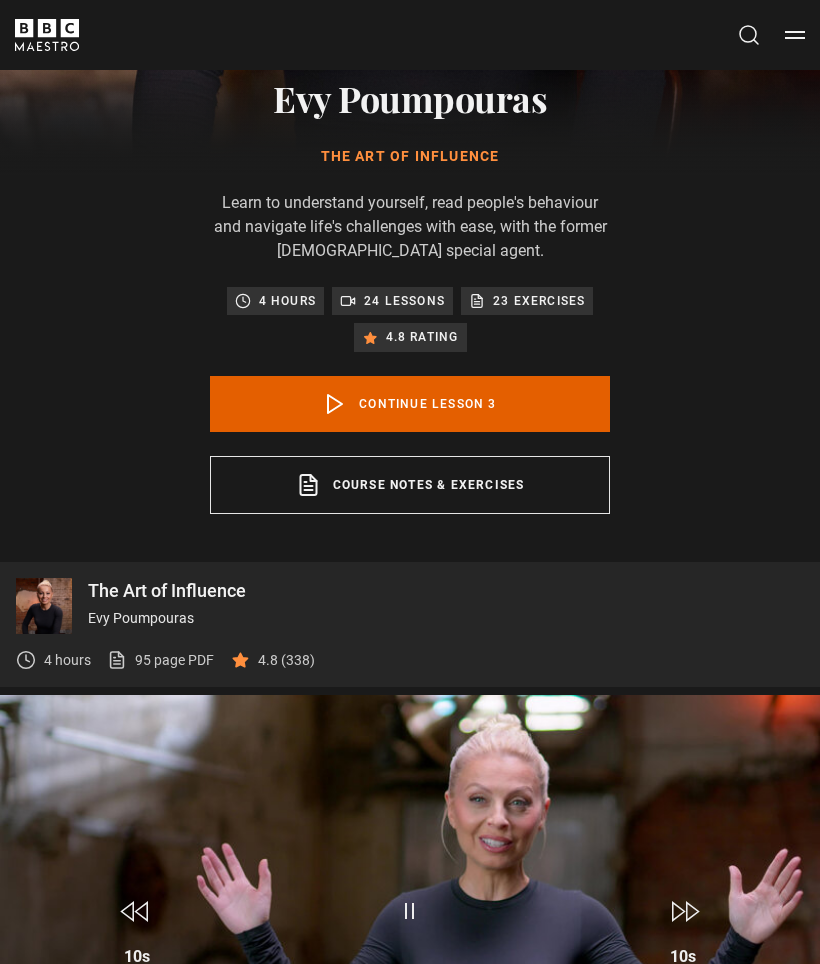 click on "10s Skip Back 10 seconds Pause 10s Skip Forward 10 seconds Loaded :  74.64% Pause Mute Current Time  11:03 - Duration  14:45
Evy Poumpouras
Lesson 3
Self-awareness
1x Playback Rate 2x 1.5x 1x , selected 0.5x Captions captions off , selected English  Captions" at bounding box center [410, 1100] 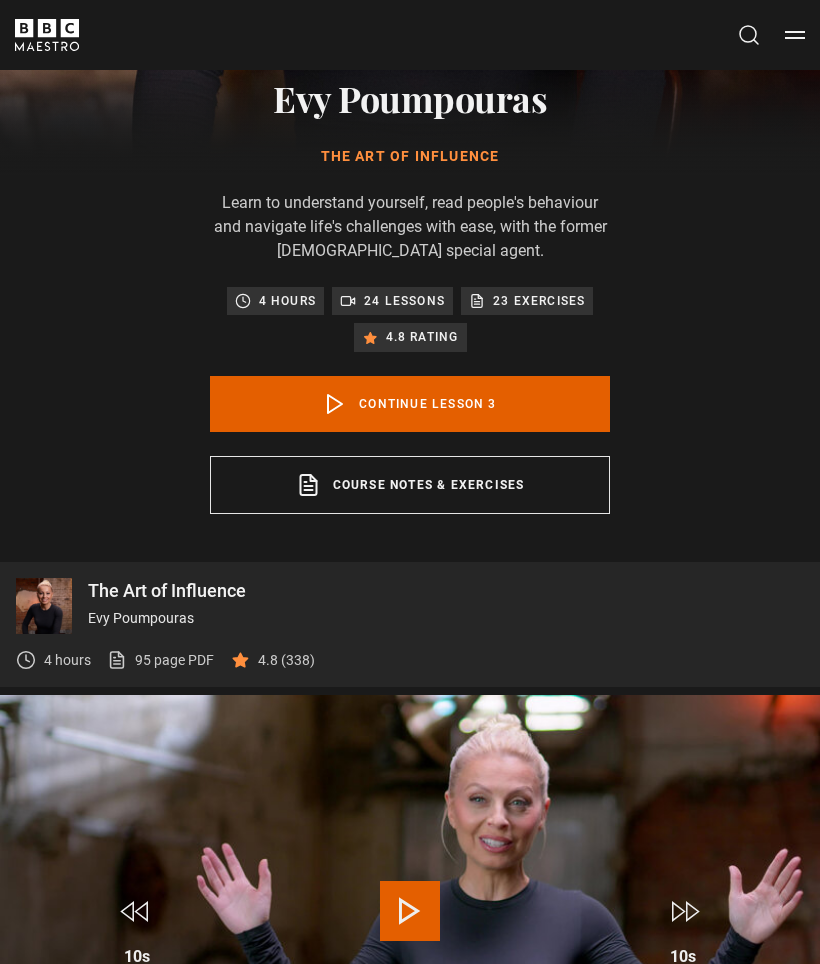 click on "10s Skip Back 10 seconds Play 10s Skip Forward 10 seconds Loaded :  74.64% Play Mute Current Time  11:03 - Duration  14:45
Evy Poumpouras
Lesson 3
Self-awareness
1x Playback Rate 2x 1.5x 1x , selected 0.5x Captions captions off , selected English  Captions" at bounding box center (410, 1100) 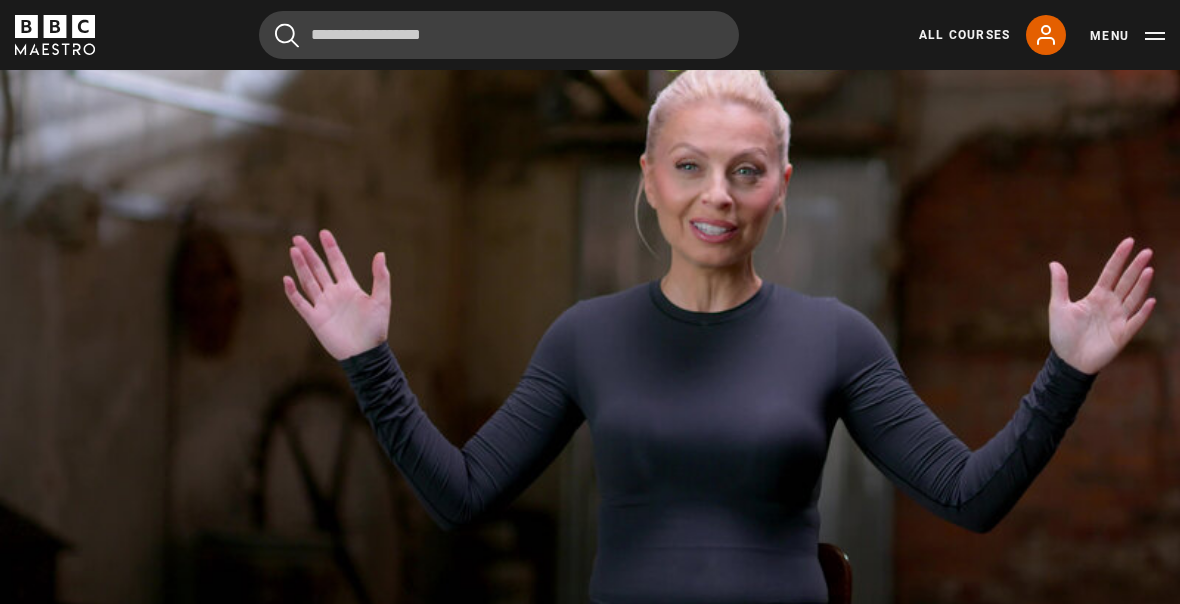scroll, scrollTop: 897, scrollLeft: 0, axis: vertical 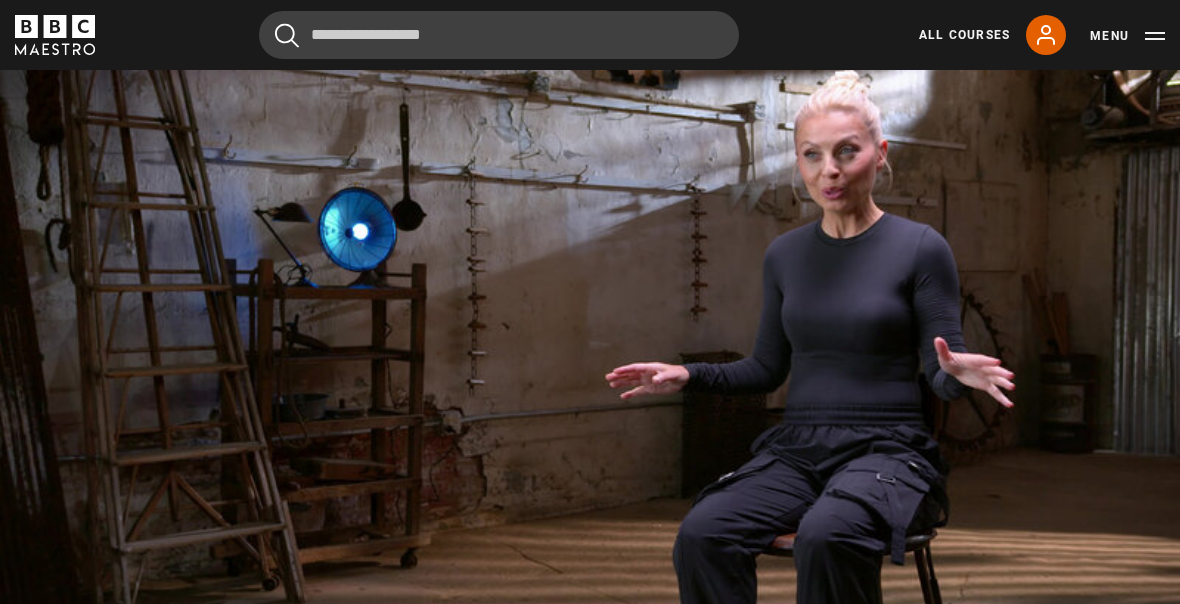 click on "Video Player is loading. Play Lesson Self-regulation 10s Skip Back 10 seconds Pause 10s Skip Forward 10 seconds Loaded :  45.93% Pause Mute Current Time  2:28 - Duration  7:04
Evy Poumpouras
Lesson 4
Self-regulation
1x Playback Rate 2x 1.5x 1x , selected 0.5x Captions captions off , selected English  Captions This is a modal window.
Lesson Completed
Up next
Self-respect
Cancel
Do you want to save this lesson?
Save lesson" at bounding box center [590, 368] 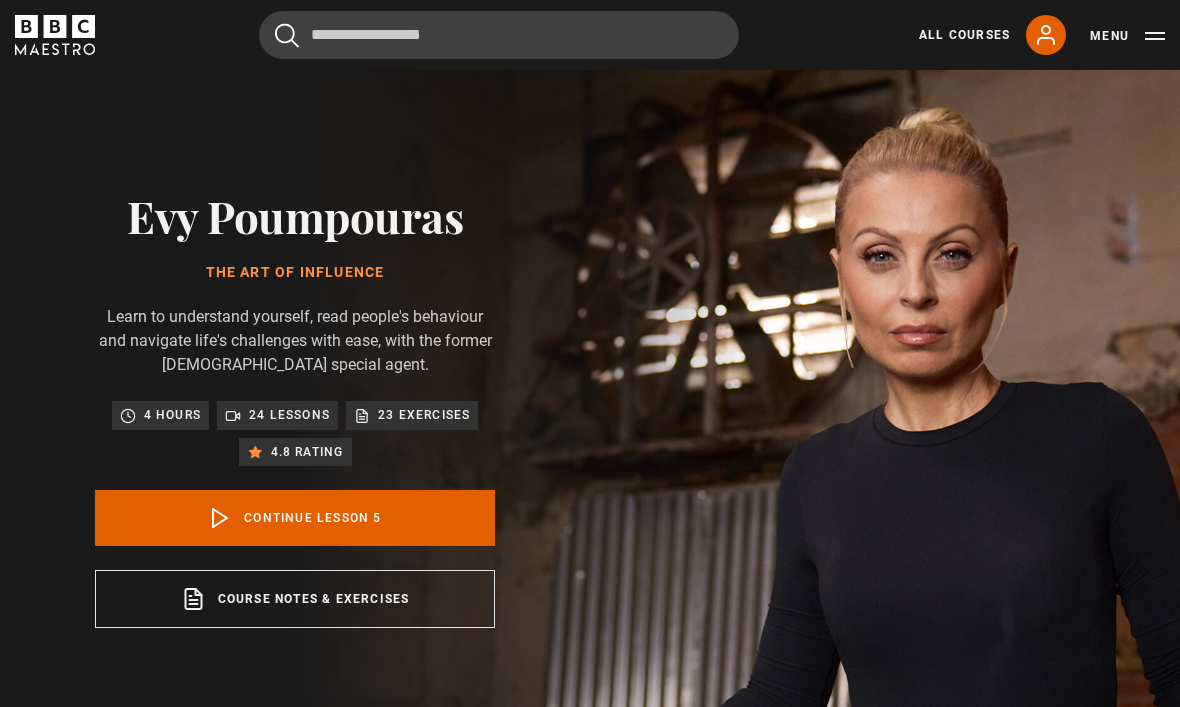 scroll, scrollTop: 784, scrollLeft: 0, axis: vertical 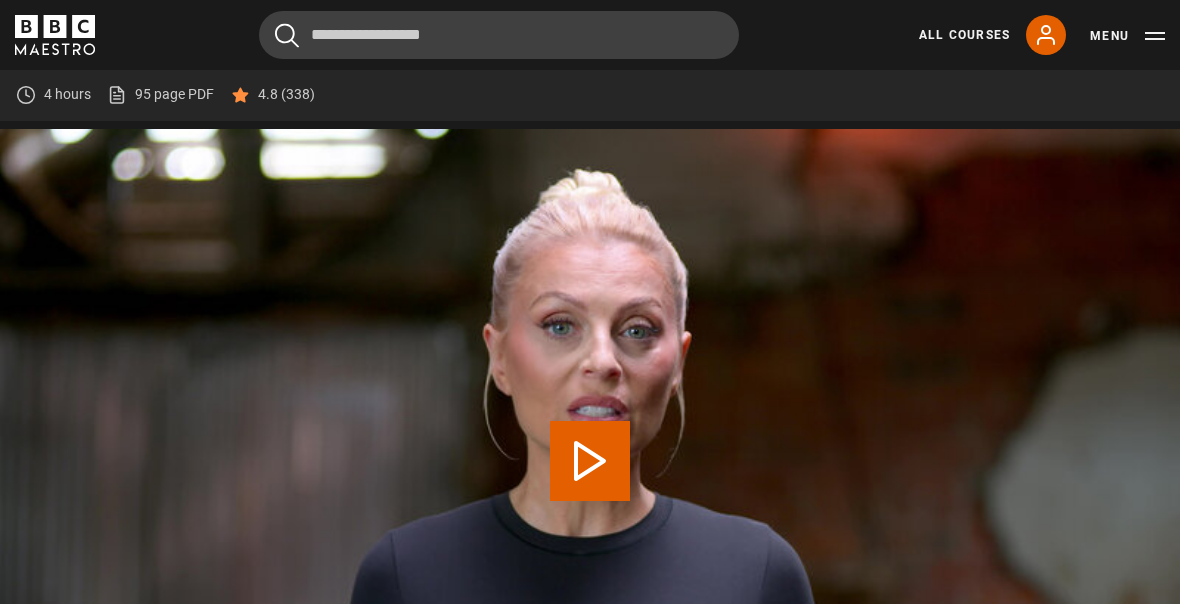 click on "Play Lesson Self-projection" at bounding box center [590, 461] 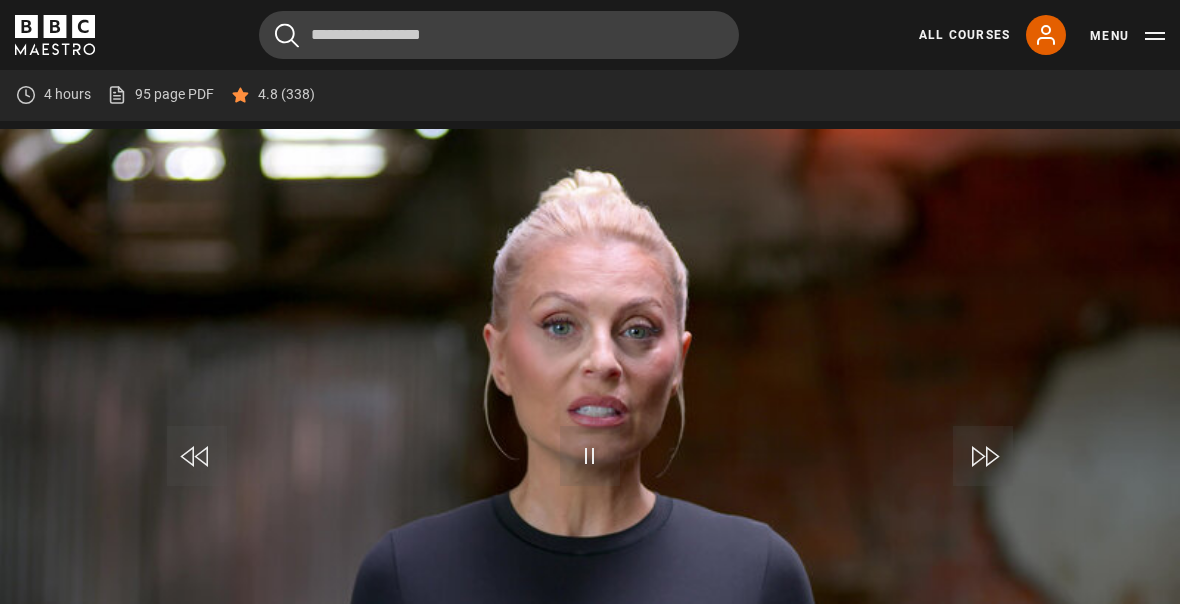 scroll, scrollTop: 905, scrollLeft: 0, axis: vertical 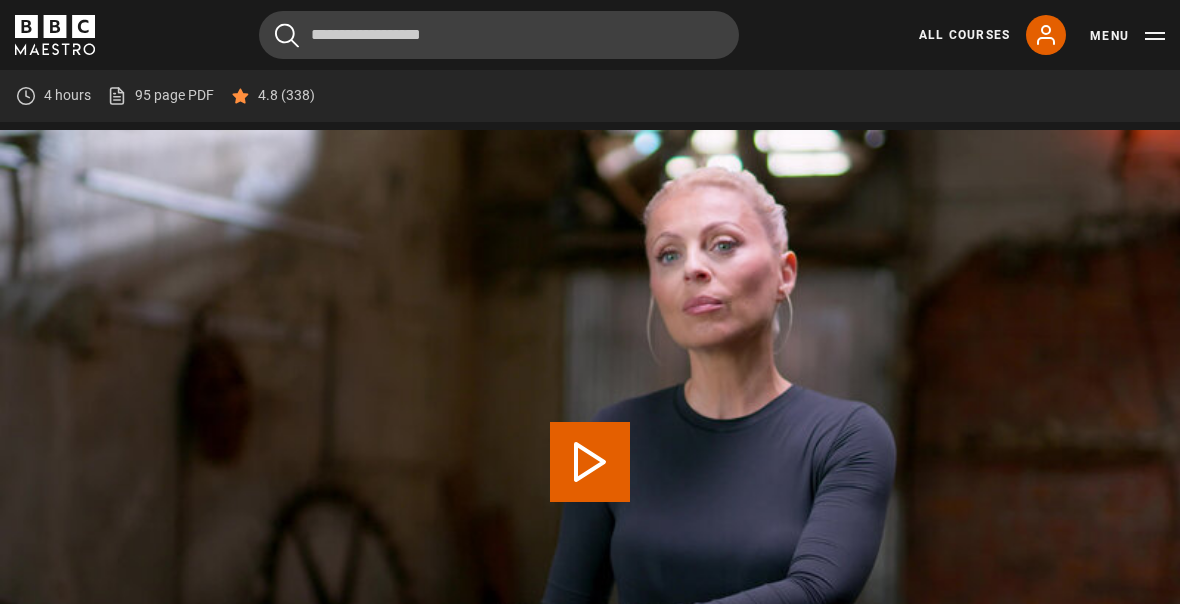 click on "Play Lesson The Animal Wheel" at bounding box center (590, 462) 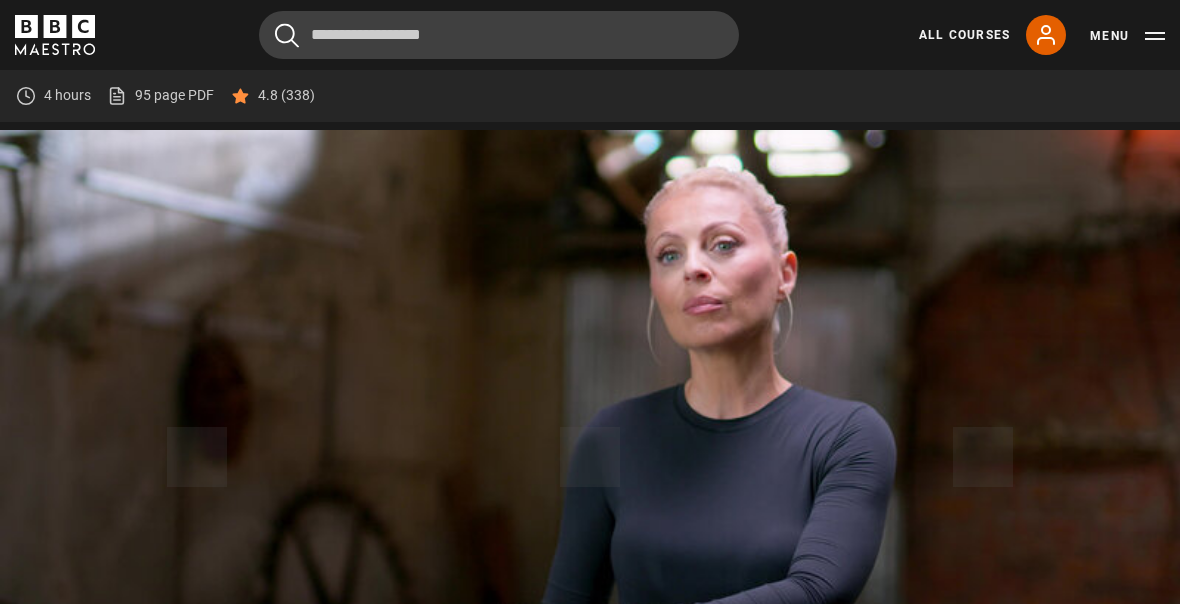 scroll, scrollTop: 905, scrollLeft: 0, axis: vertical 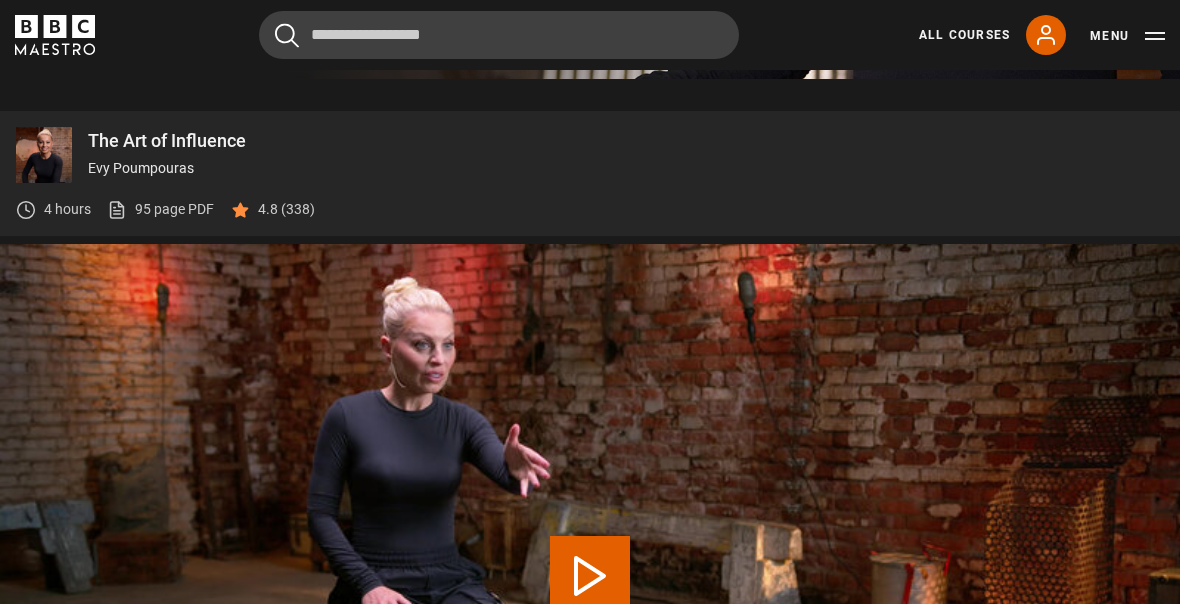 click on "Play Lesson How to get people to talk" at bounding box center (590, 576) 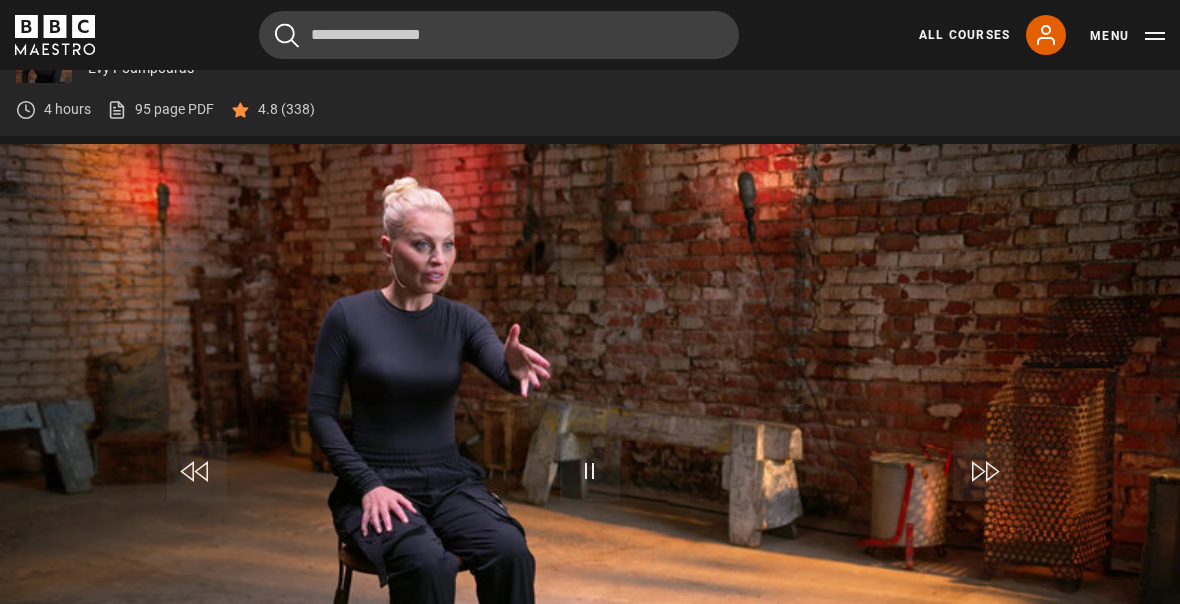 scroll, scrollTop: 790, scrollLeft: 0, axis: vertical 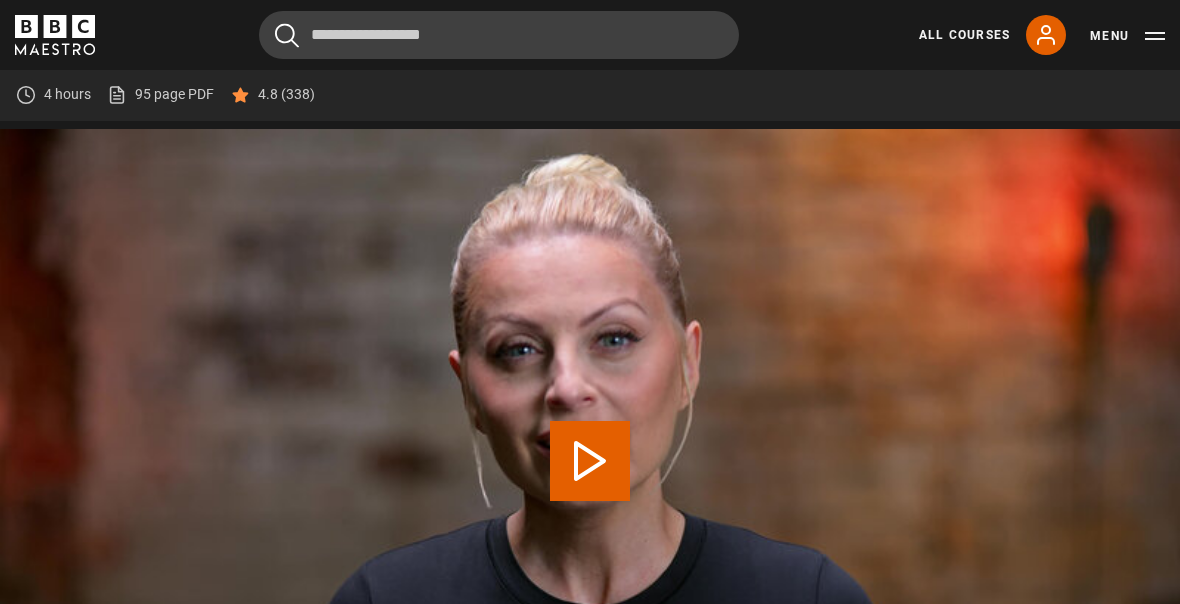 click on "Play Lesson The baseline" at bounding box center [590, 461] 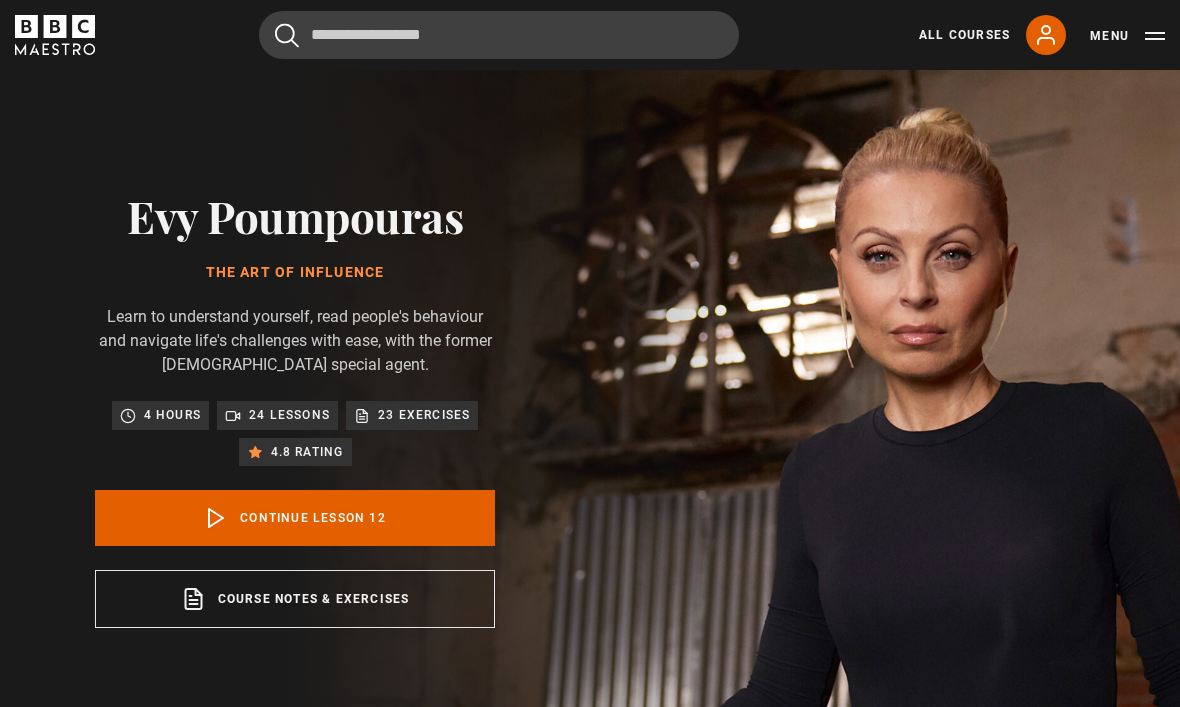 scroll, scrollTop: 784, scrollLeft: 0, axis: vertical 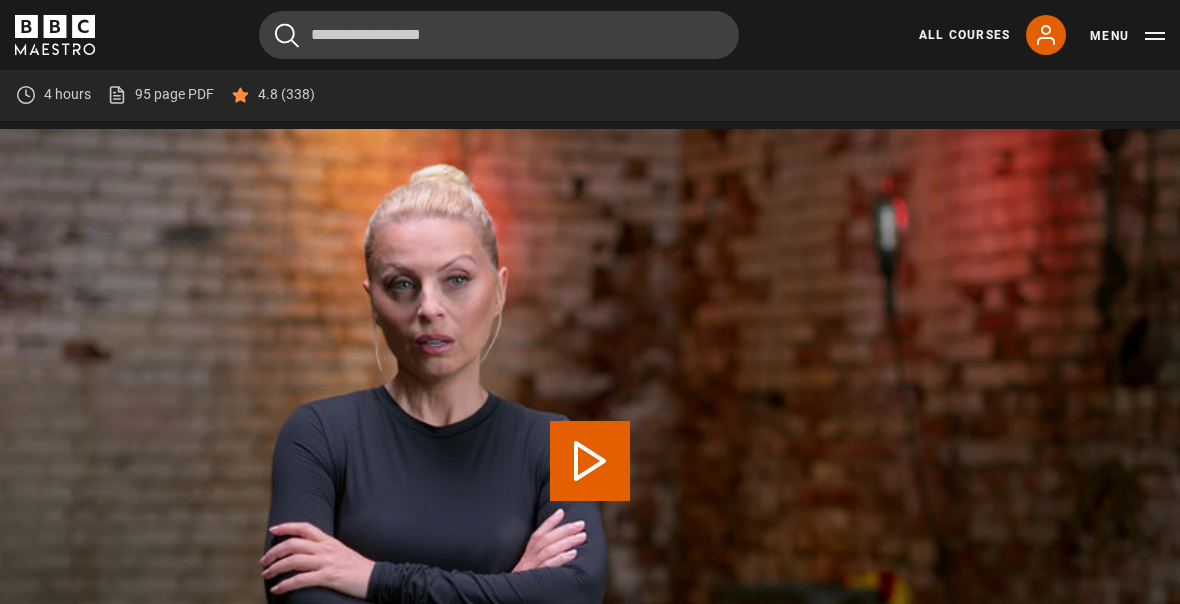 click on "Play Lesson Body language" at bounding box center [590, 461] 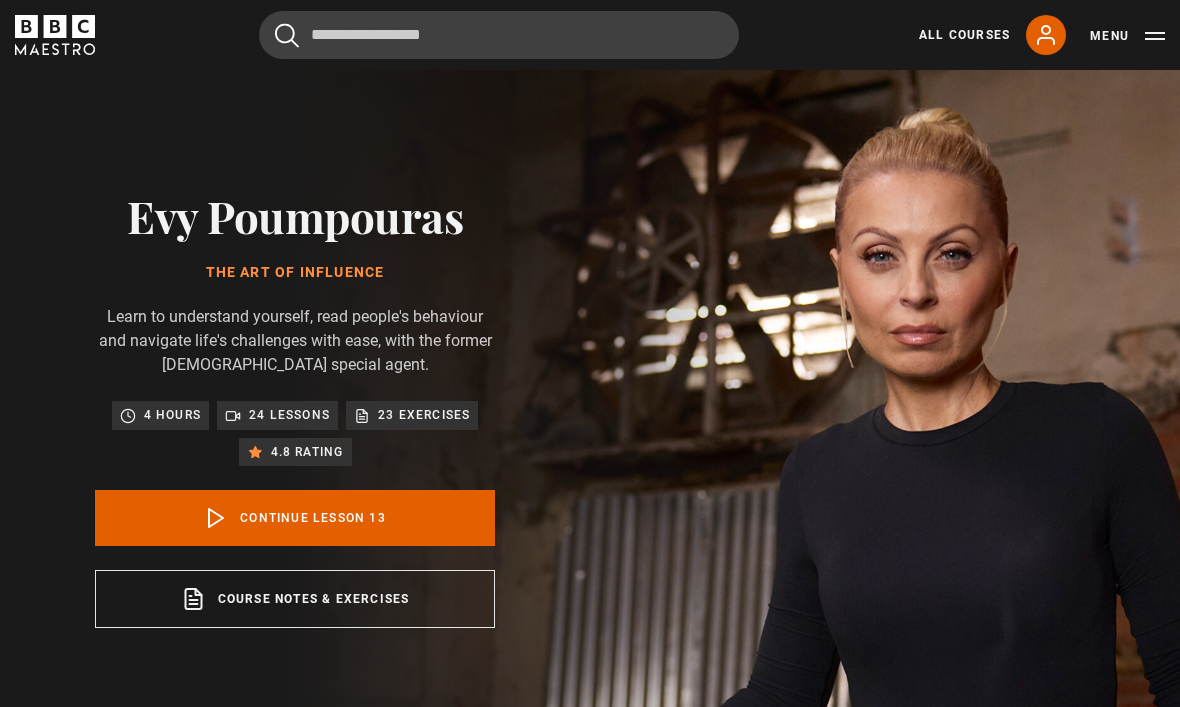 scroll, scrollTop: 784, scrollLeft: 0, axis: vertical 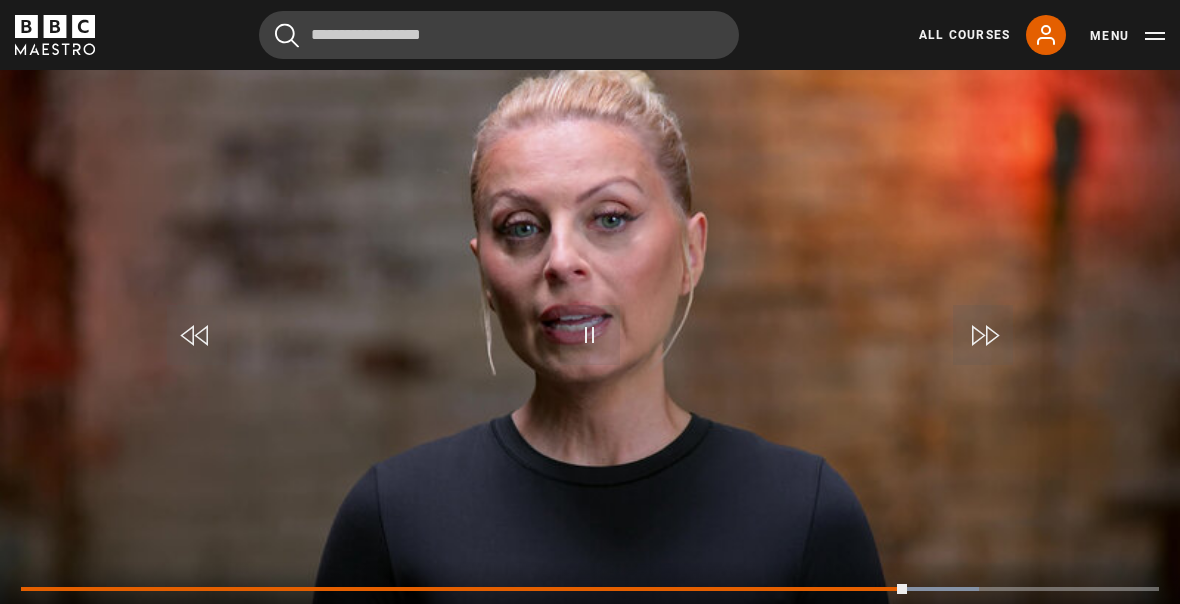 click on "10s Skip Back 10 seconds Pause 10s Skip Forward 10 seconds Loaded :  84.15% Pause Mute Current Time  10:06 - Duration  12:59
Evy Poumpouras
Lesson 13
Detecting deception
1x Playback Rate 2x 1.5x 1x , selected 0.5x Captions captions off , selected English  Captions" at bounding box center (590, 616) 